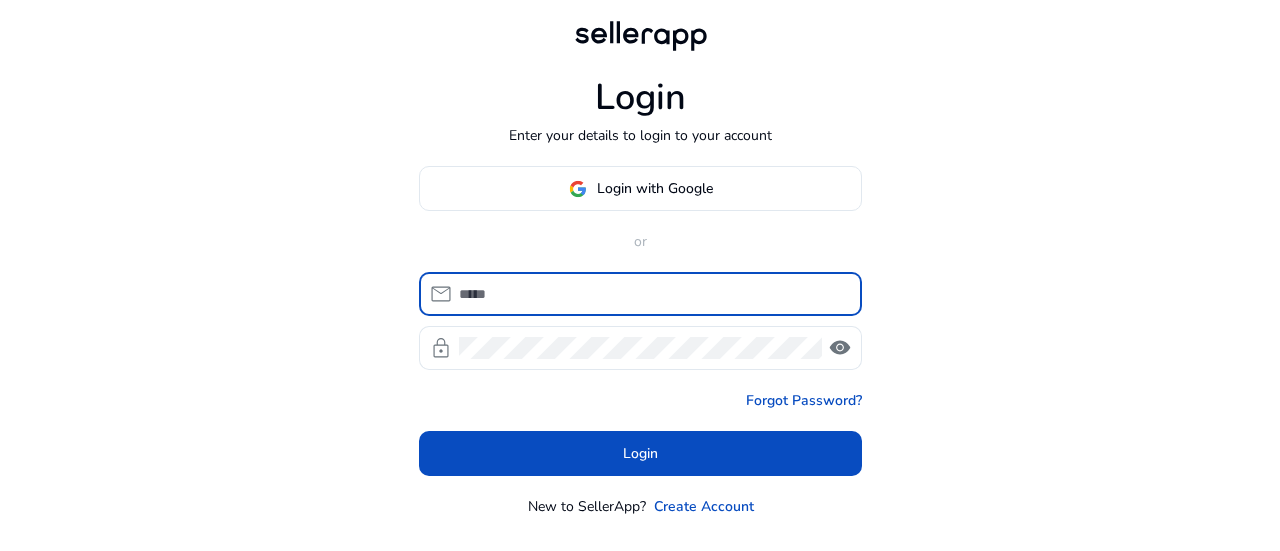 scroll, scrollTop: 0, scrollLeft: 0, axis: both 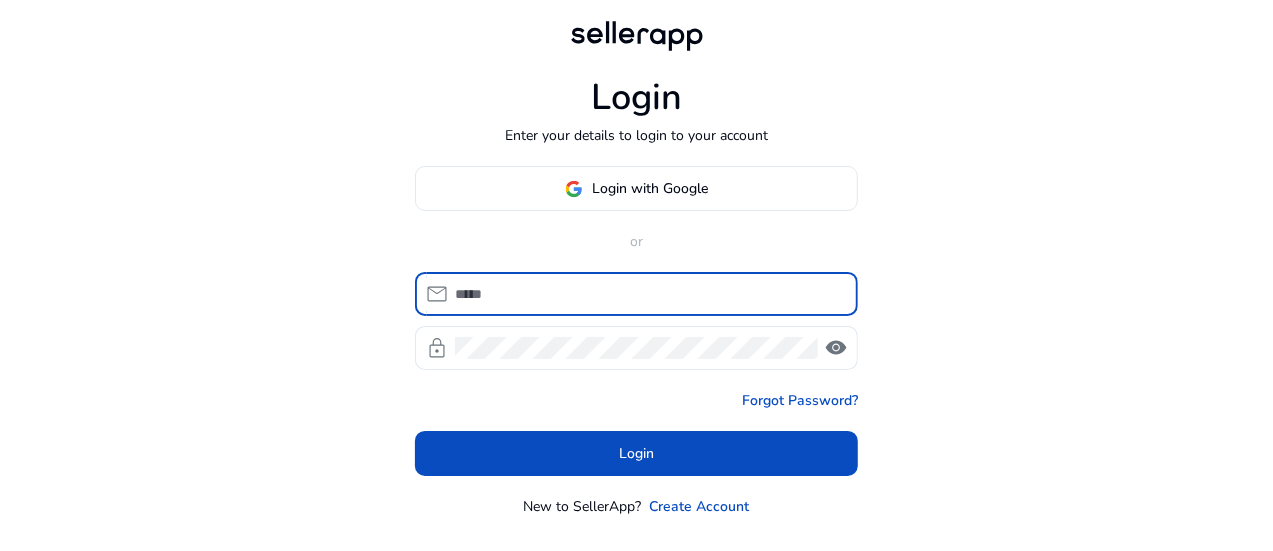 click at bounding box center (648, 294) 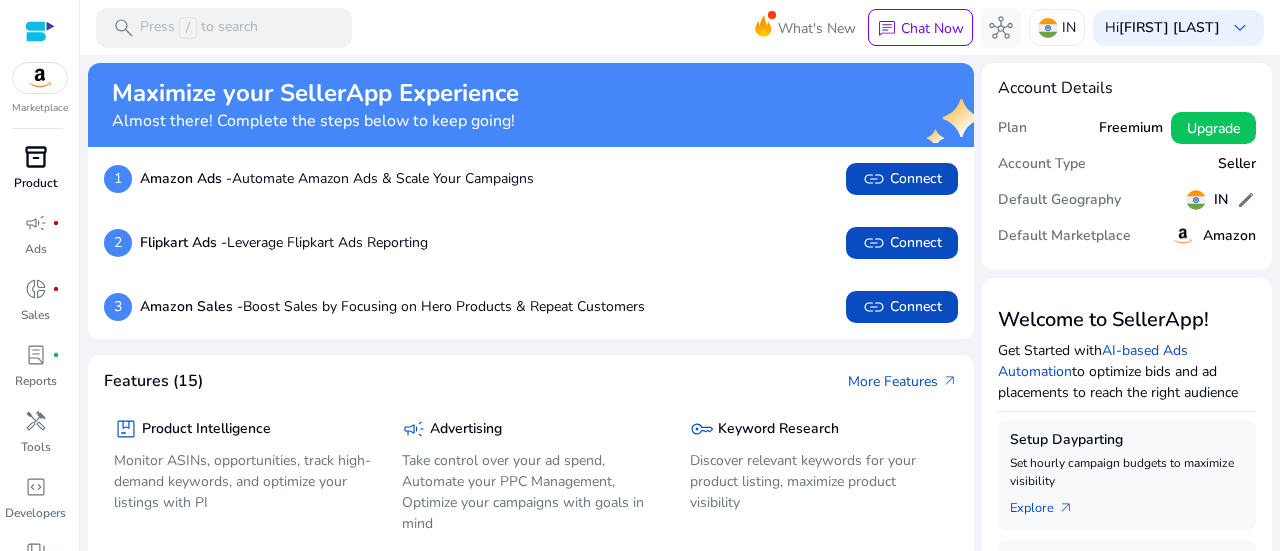 click on "inventory_2" at bounding box center (36, 157) 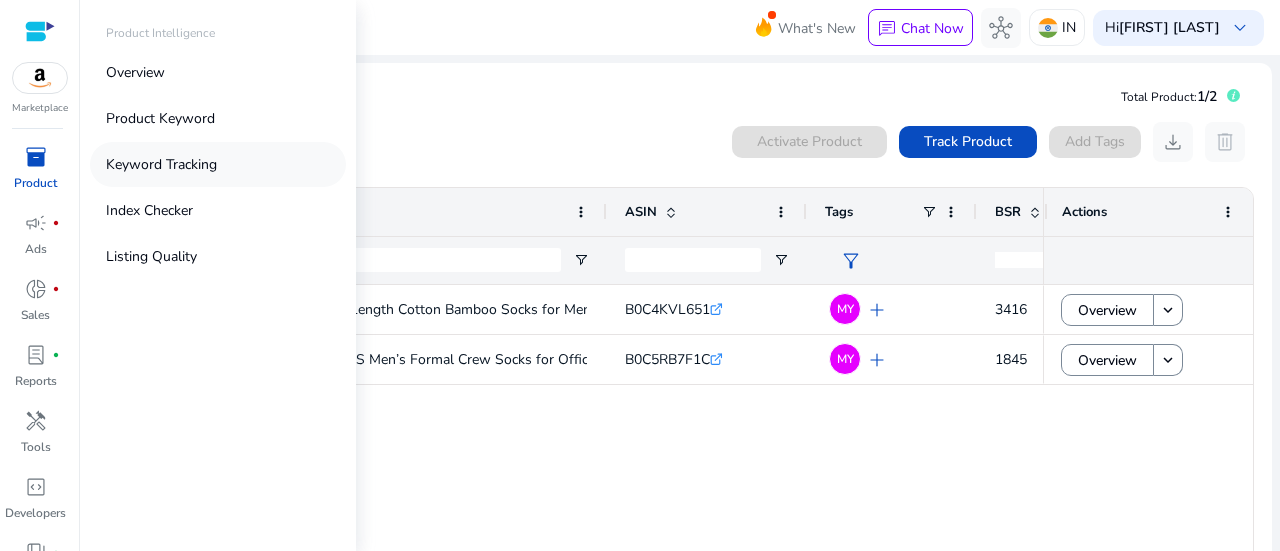 click on "Keyword Tracking" at bounding box center [161, 164] 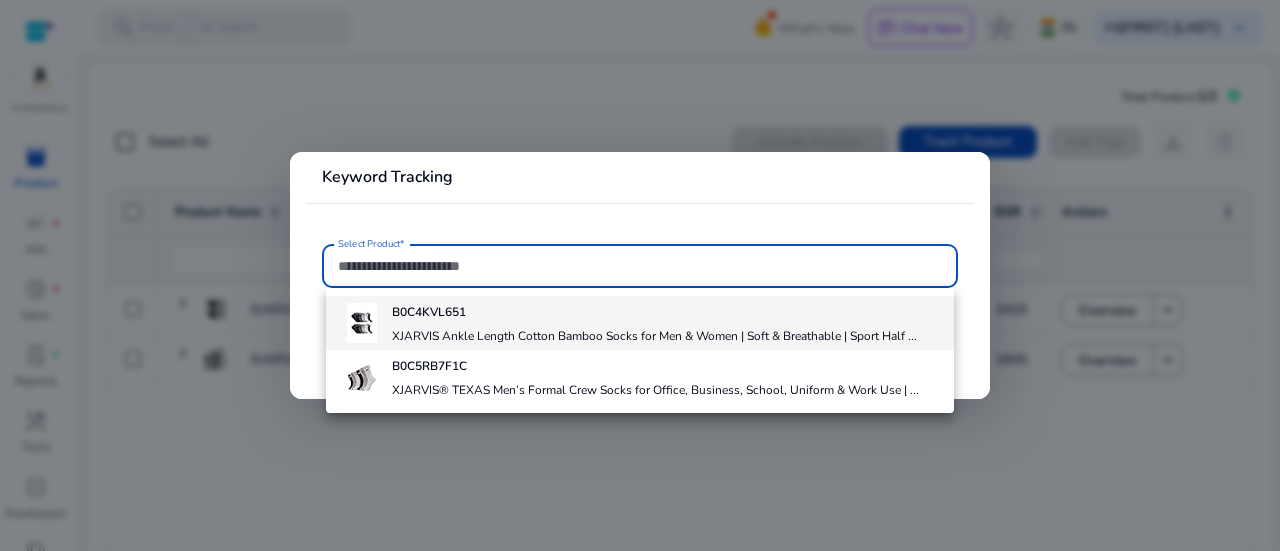 click on "XJARVIS Ankle Length Cotton Bamboo Socks for Men & Women | Soft & Breathable | Sport Half ..." at bounding box center [654, 336] 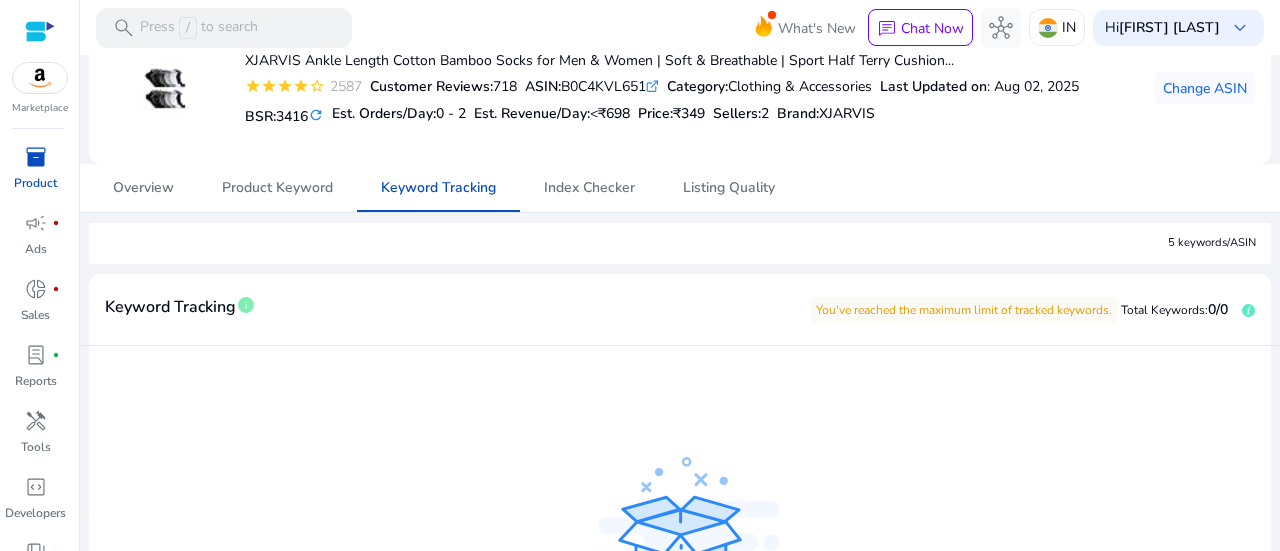 scroll, scrollTop: 149, scrollLeft: 0, axis: vertical 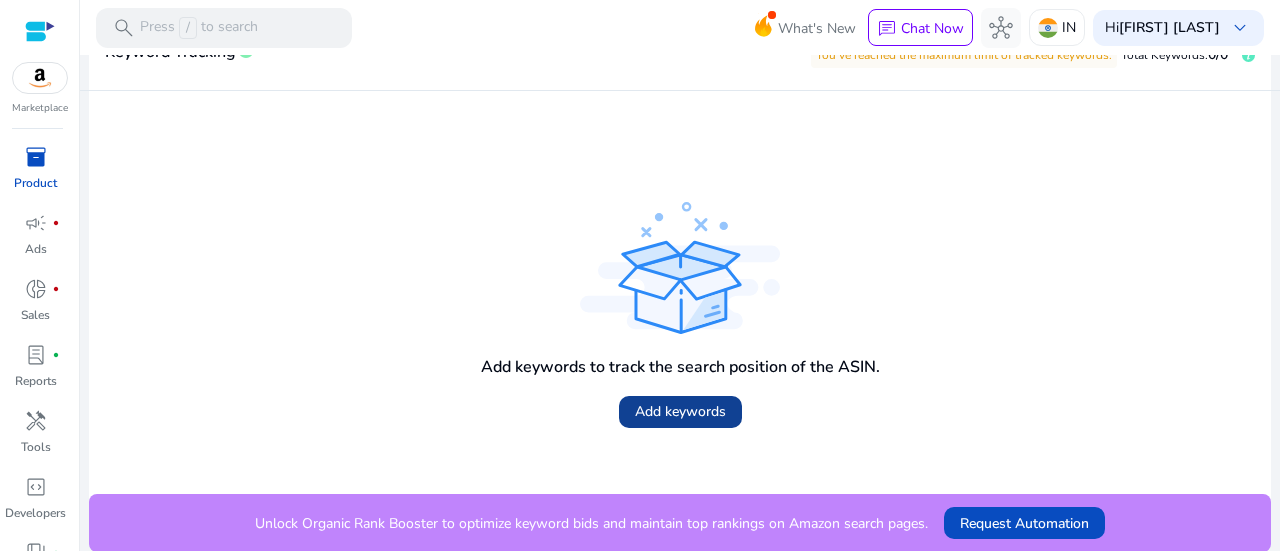 click on "Add keywords" at bounding box center (680, 411) 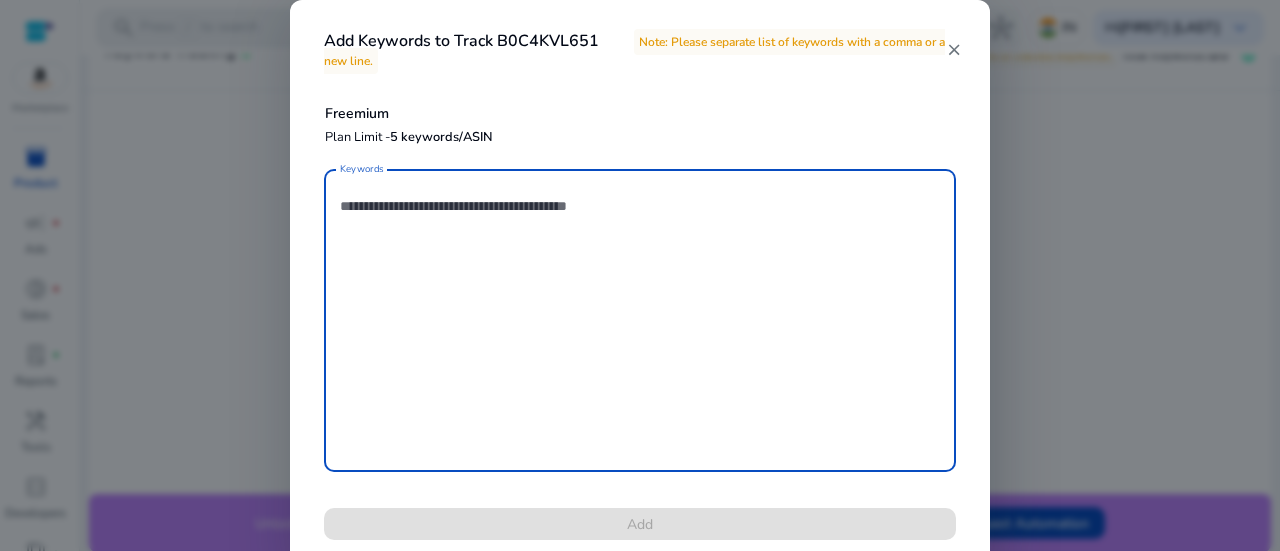 click on "Keywords" at bounding box center (640, 320) 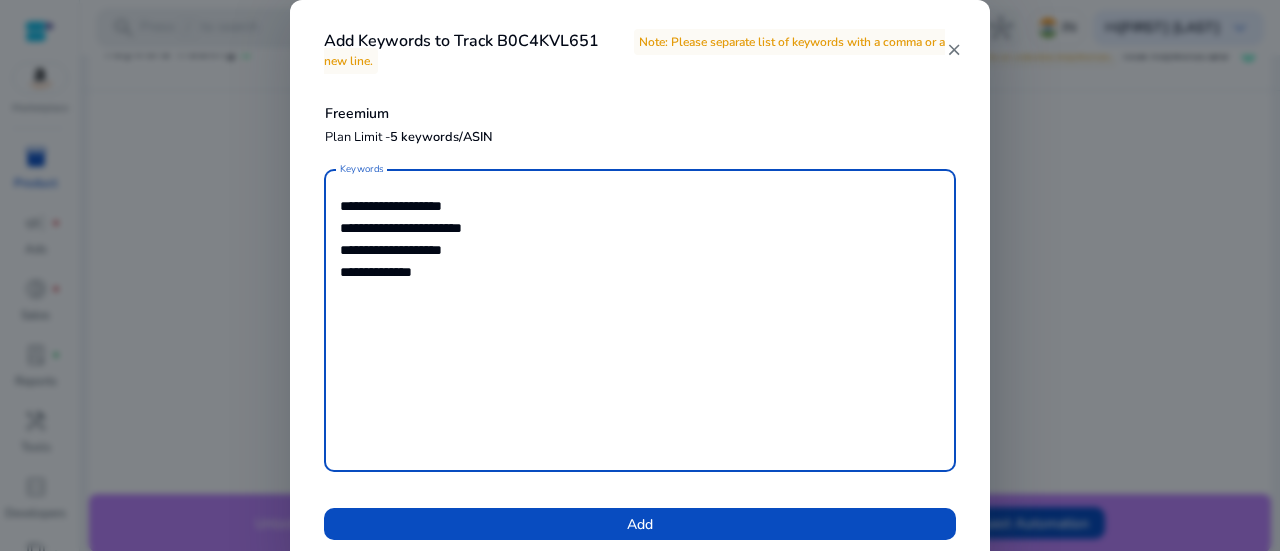 type on "**********" 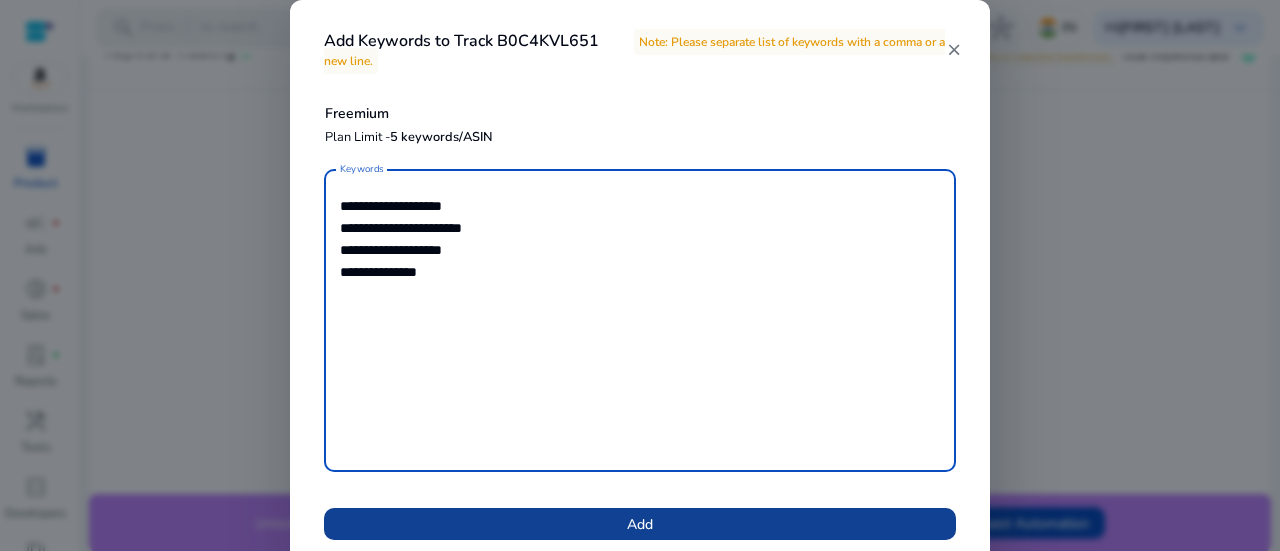 click at bounding box center (640, 524) 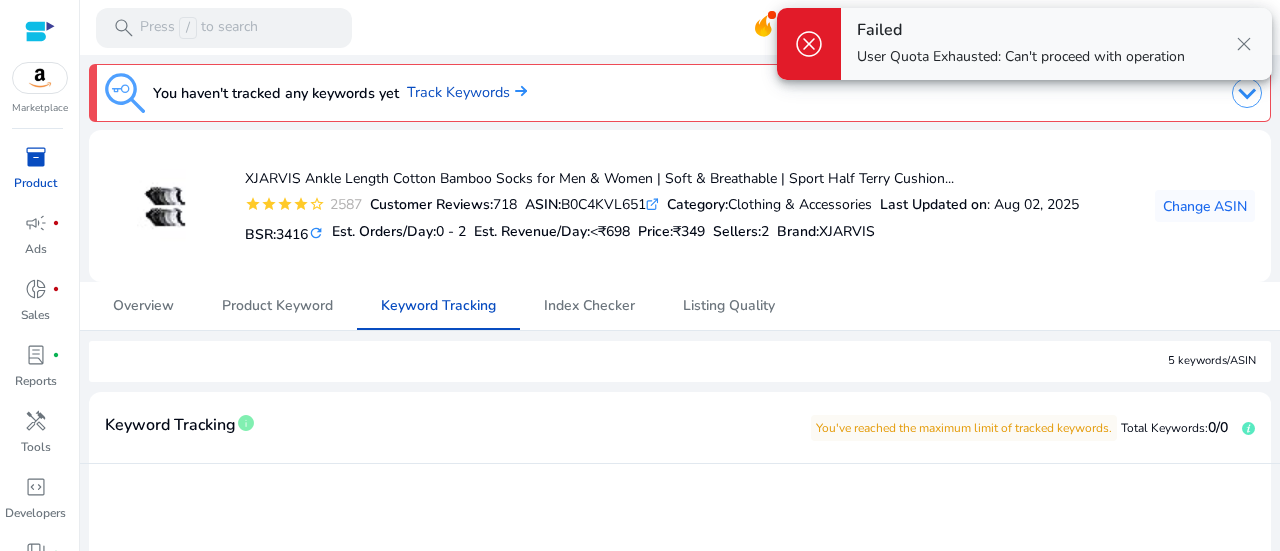 click on "close" at bounding box center (1244, 44) 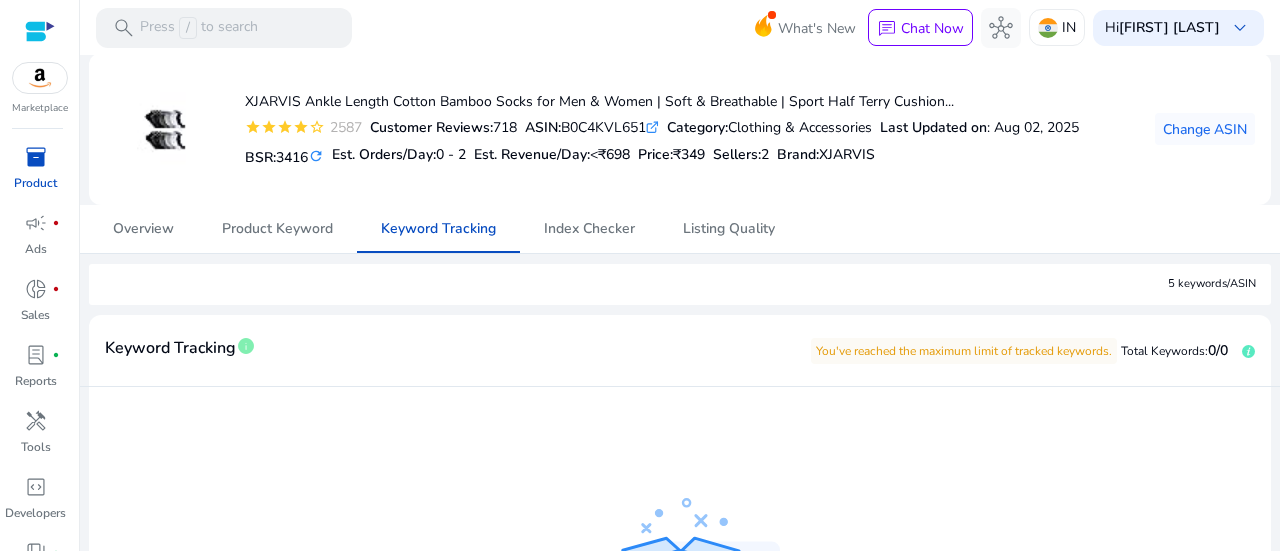 scroll, scrollTop: 0, scrollLeft: 0, axis: both 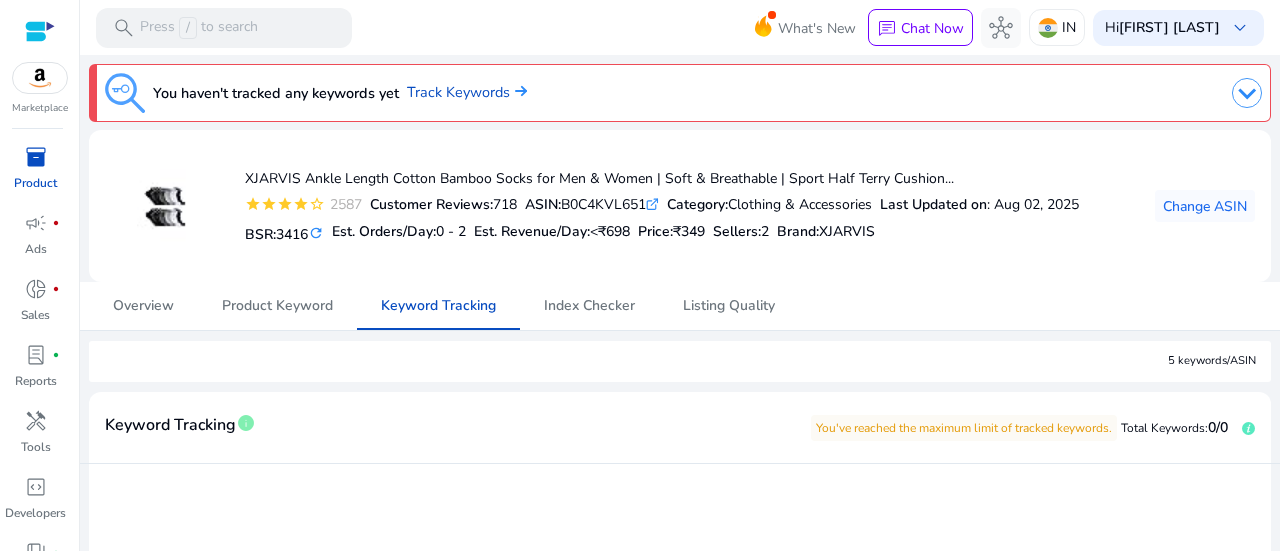 click on "inventory_2" at bounding box center [36, 157] 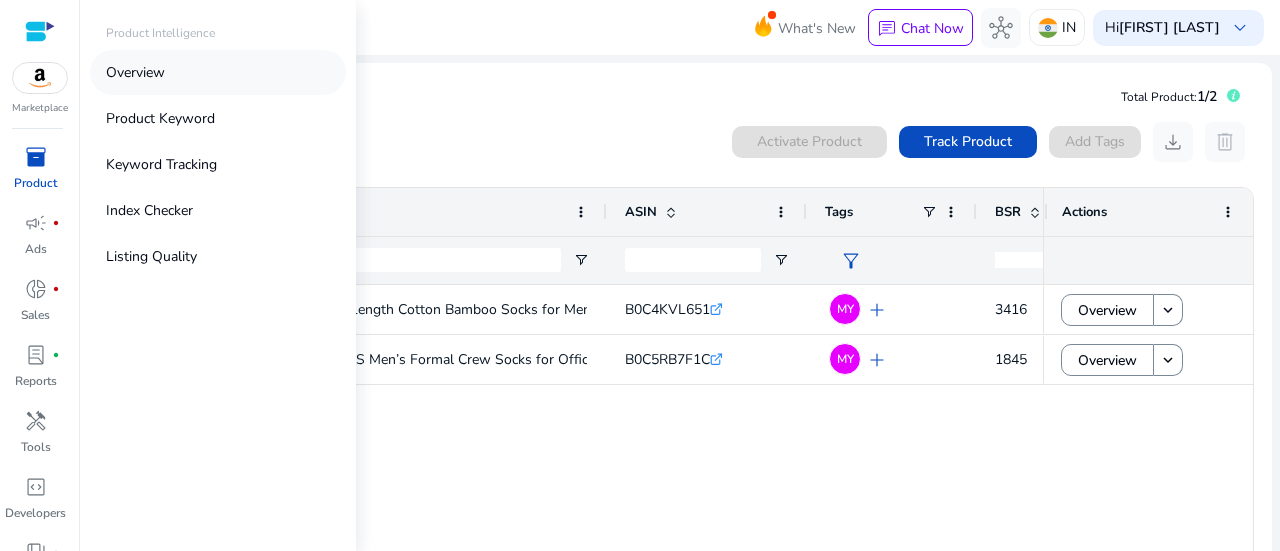 click on "Overview" at bounding box center (135, 72) 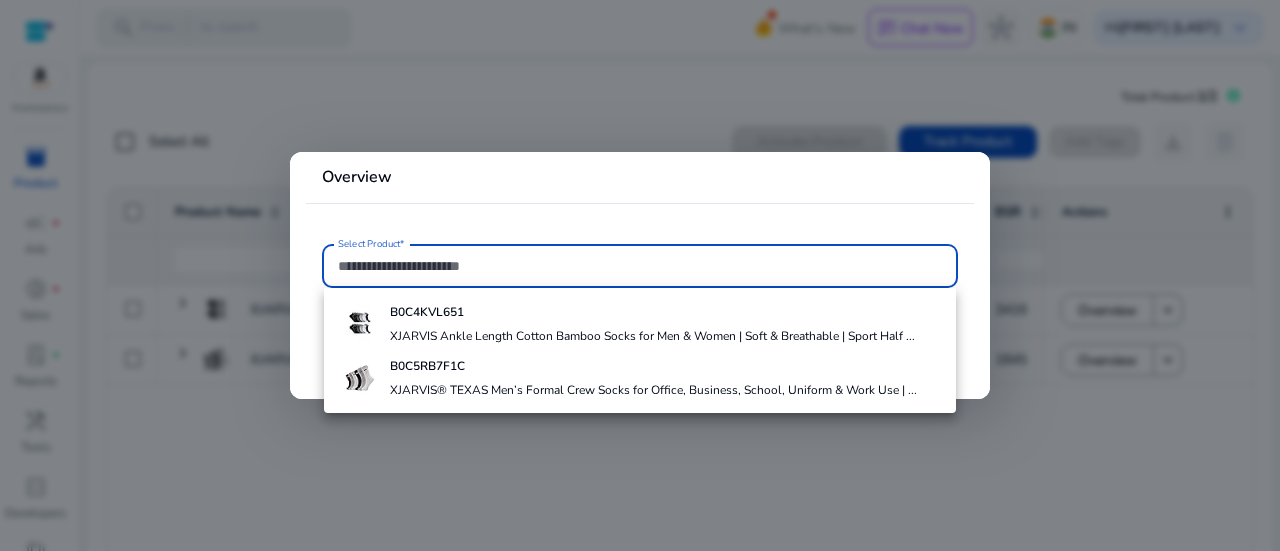click at bounding box center [640, 275] 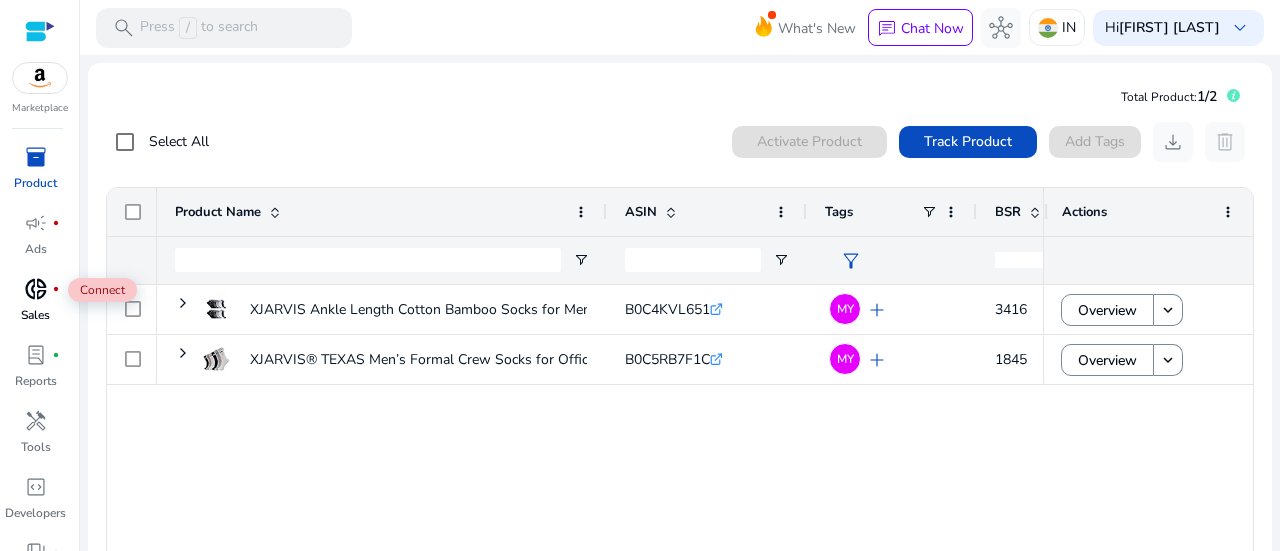 click on "donut_small" at bounding box center (36, 289) 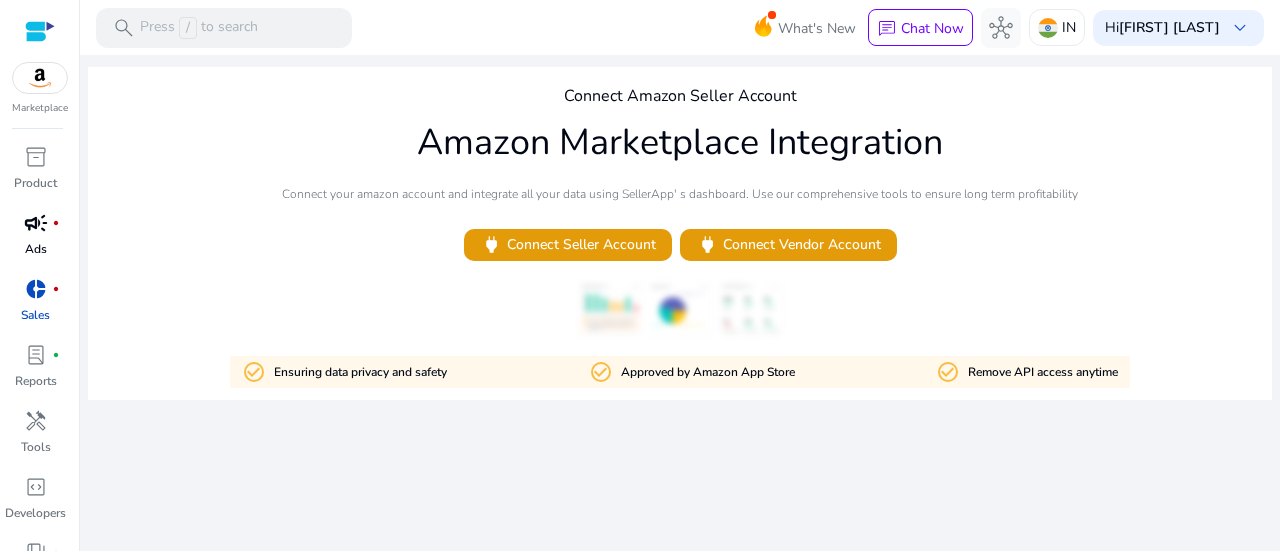 click on "campaign" at bounding box center [36, 223] 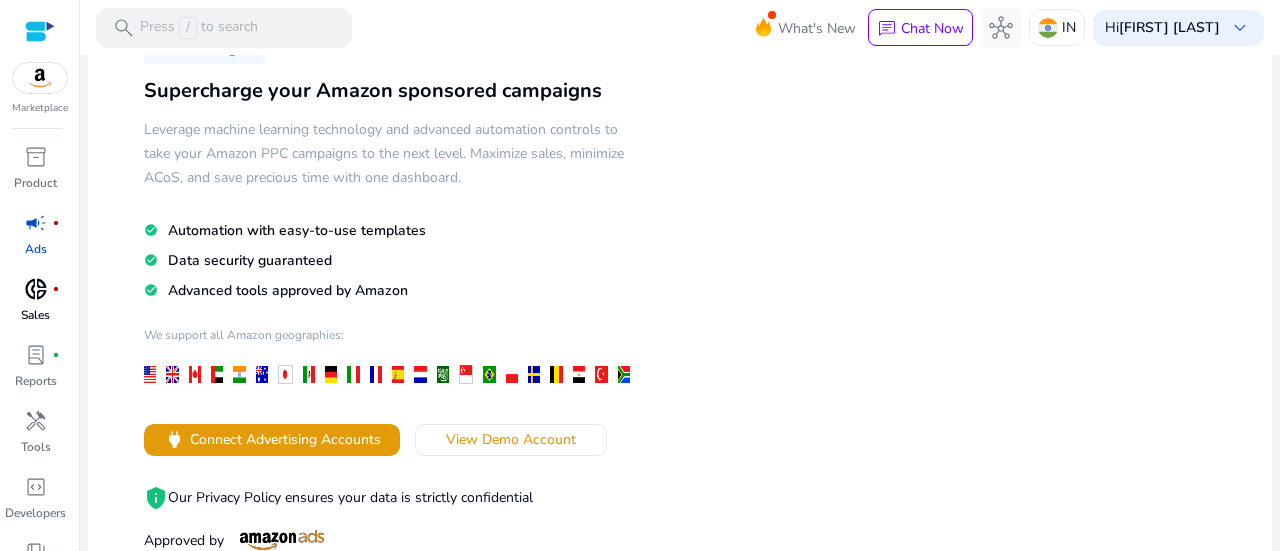 scroll, scrollTop: 200, scrollLeft: 0, axis: vertical 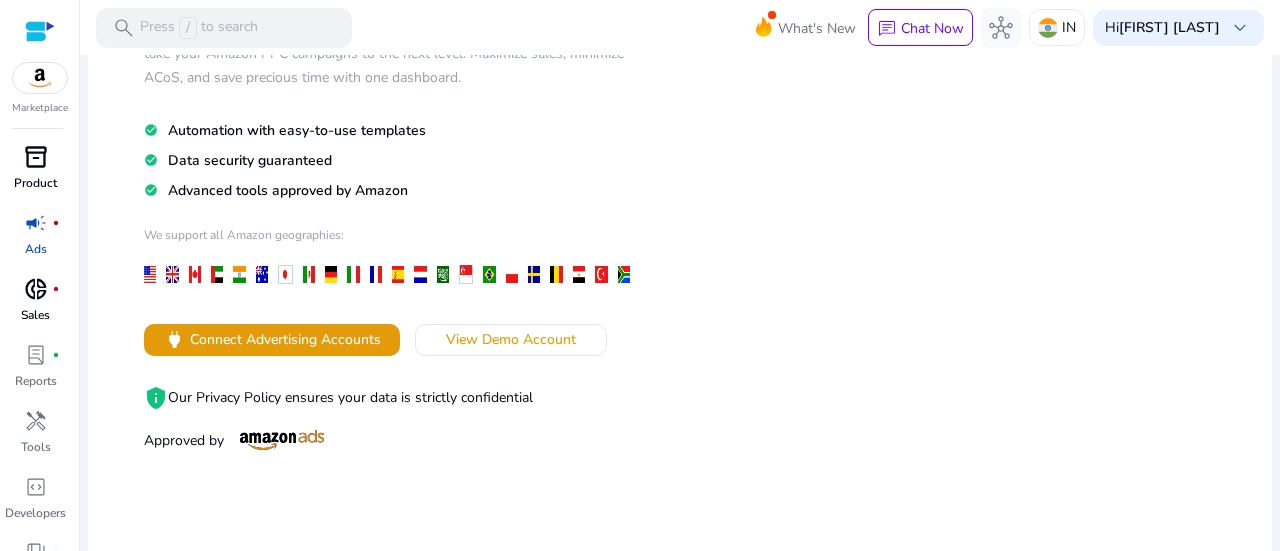 click on "inventory_2" at bounding box center (36, 157) 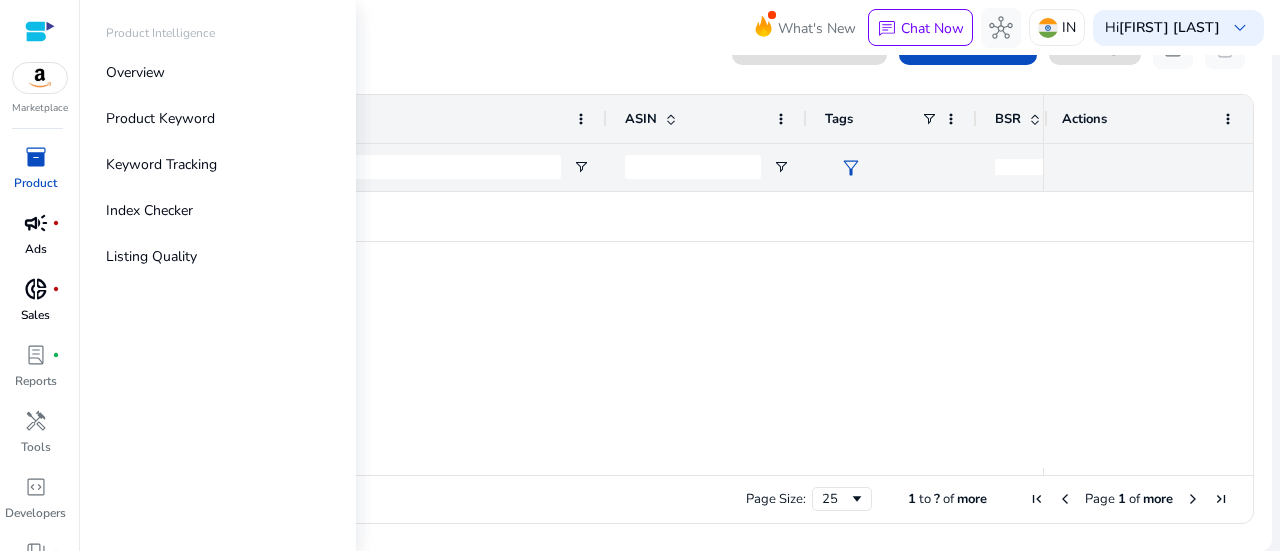 scroll, scrollTop: 0, scrollLeft: 0, axis: both 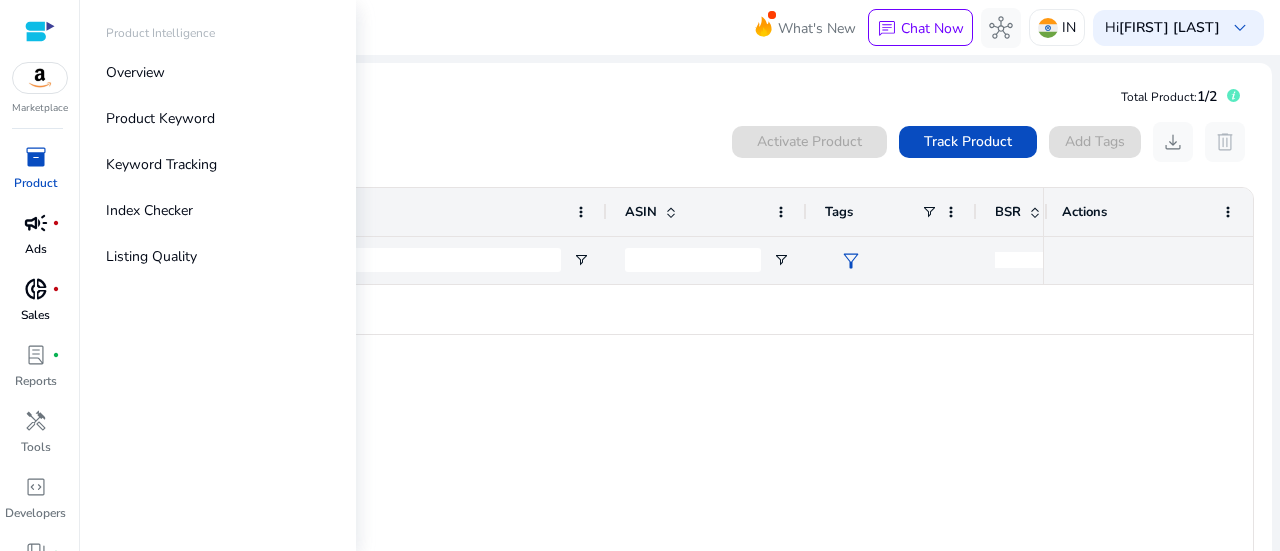 click at bounding box center [40, 78] 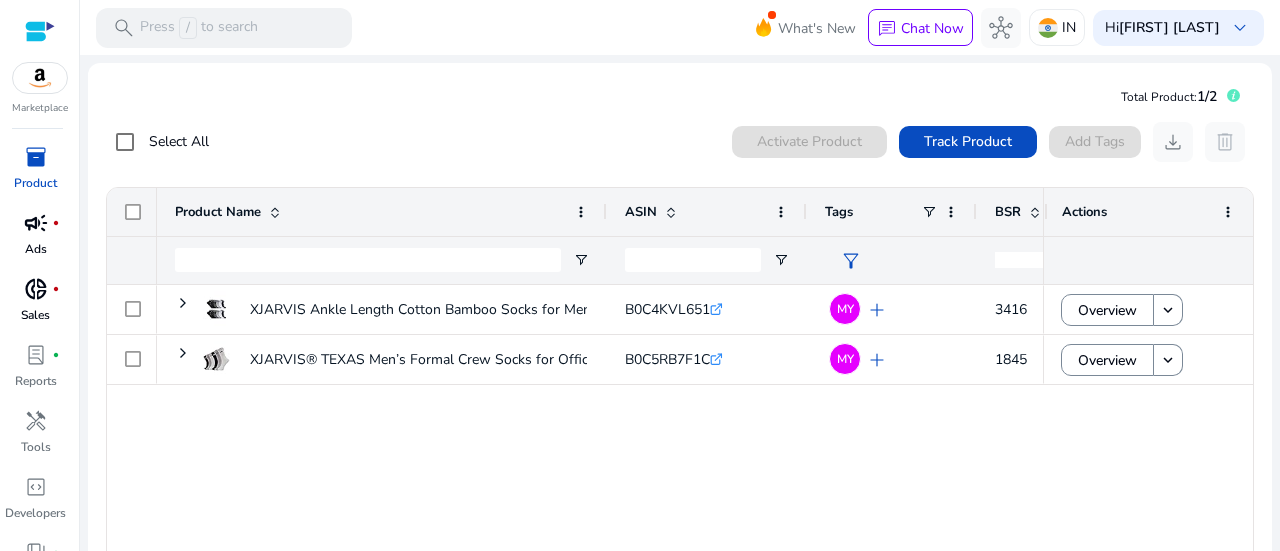 click on "XJARVIS Ankle Length Cotton Bamboo Socks for Men & Women | Soft...
B0C4KVL651  .st0{fill:#2c8af8}  MY  add  3416 Moderate - High  62.80
XJARVIS® TEXAS Men’s Formal Crew Socks for Office, Business,...
B0C5RB7F1C  .st0{fill:#2c8af8}  MY  add  1845 Moderate - High  67.07" 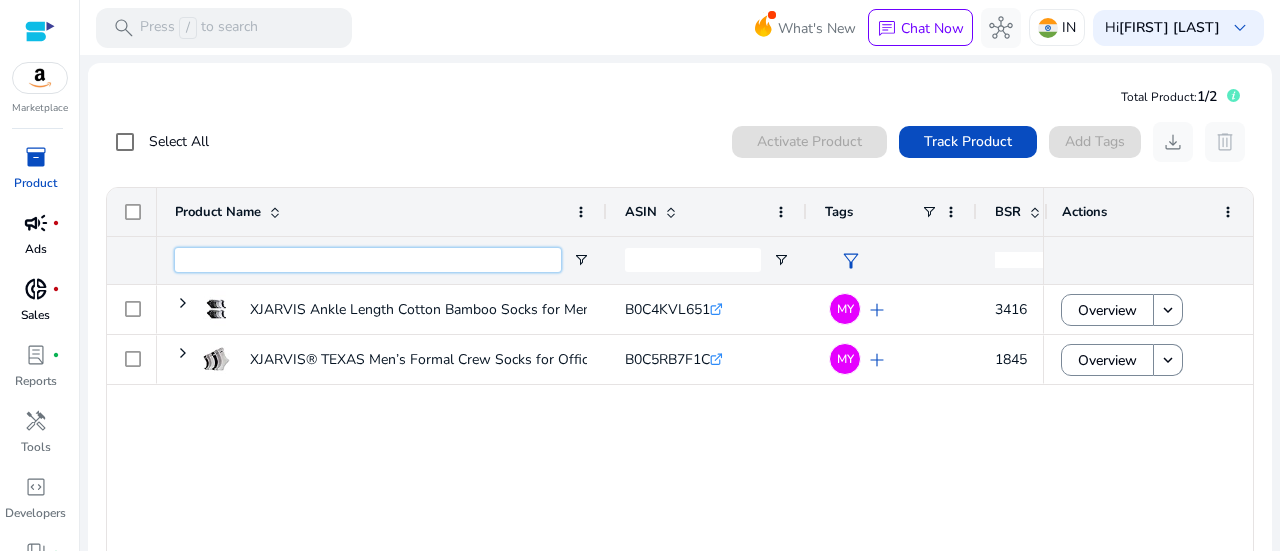 click at bounding box center [368, 260] 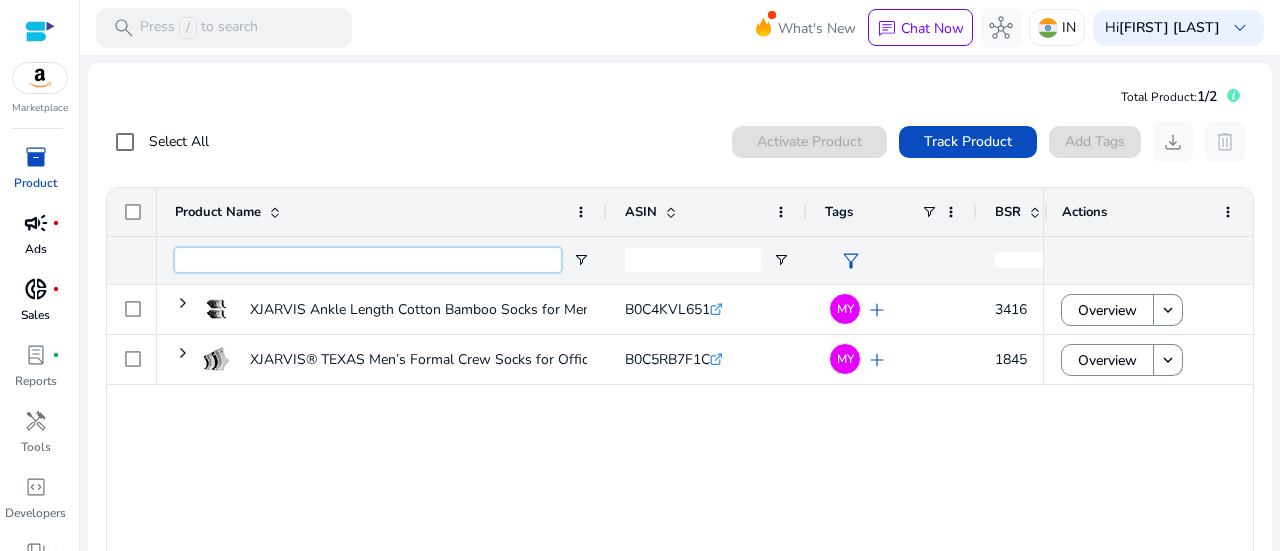 click at bounding box center [368, 260] 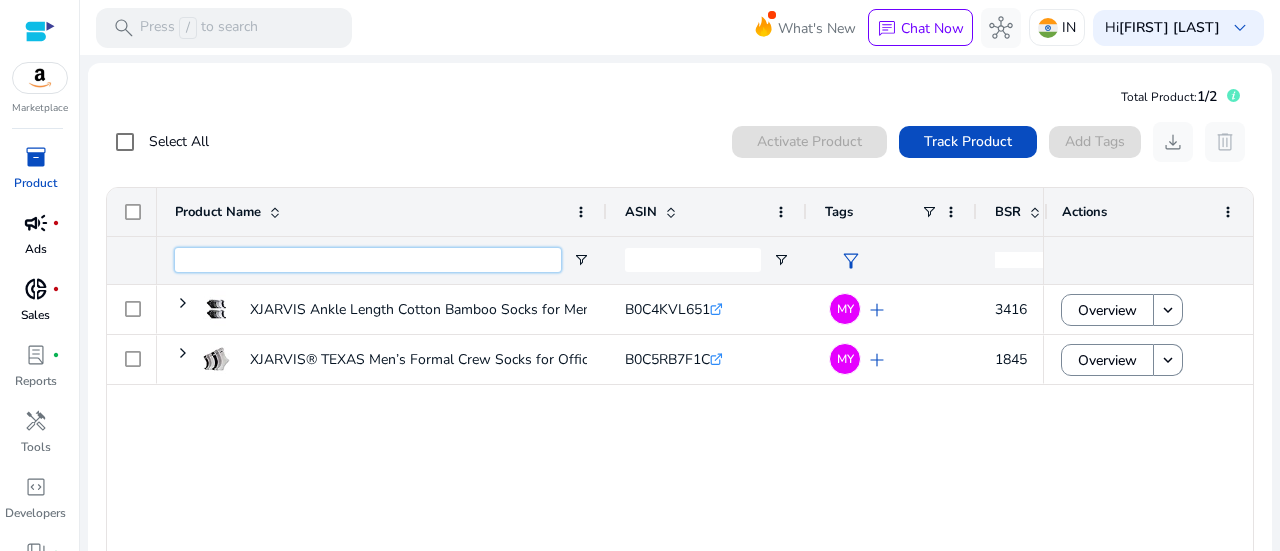 paste on "**********" 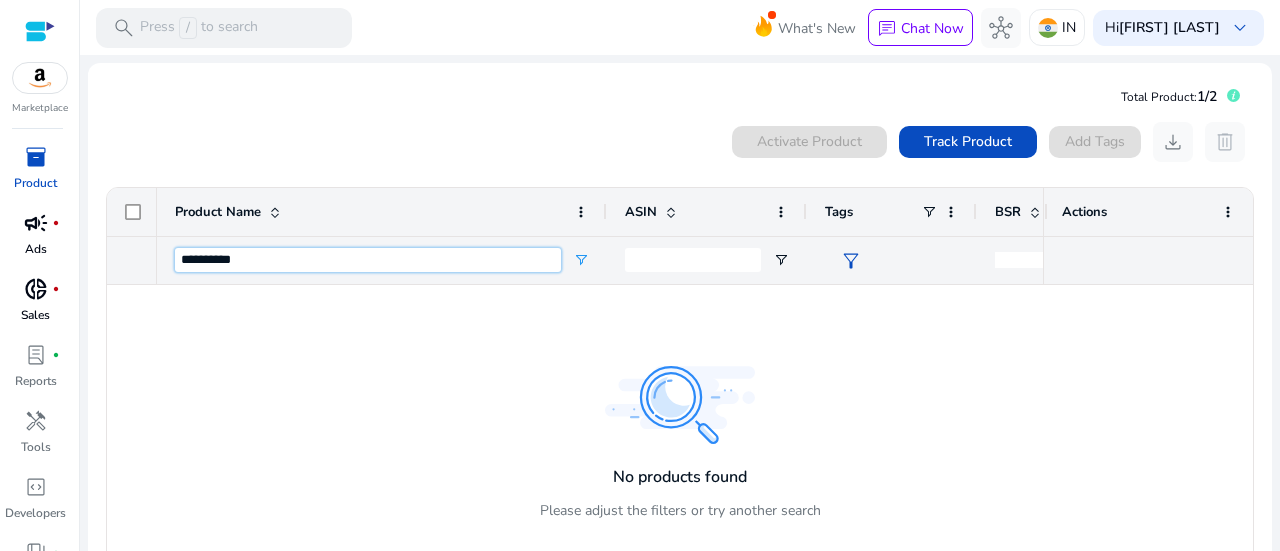 type on "**********" 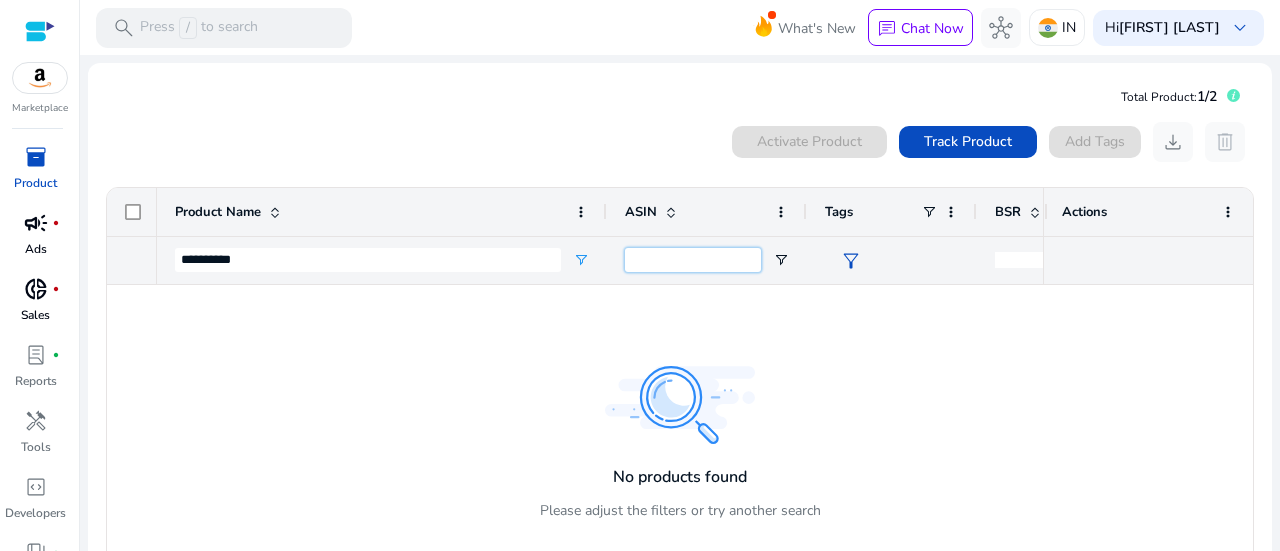 click at bounding box center (693, 260) 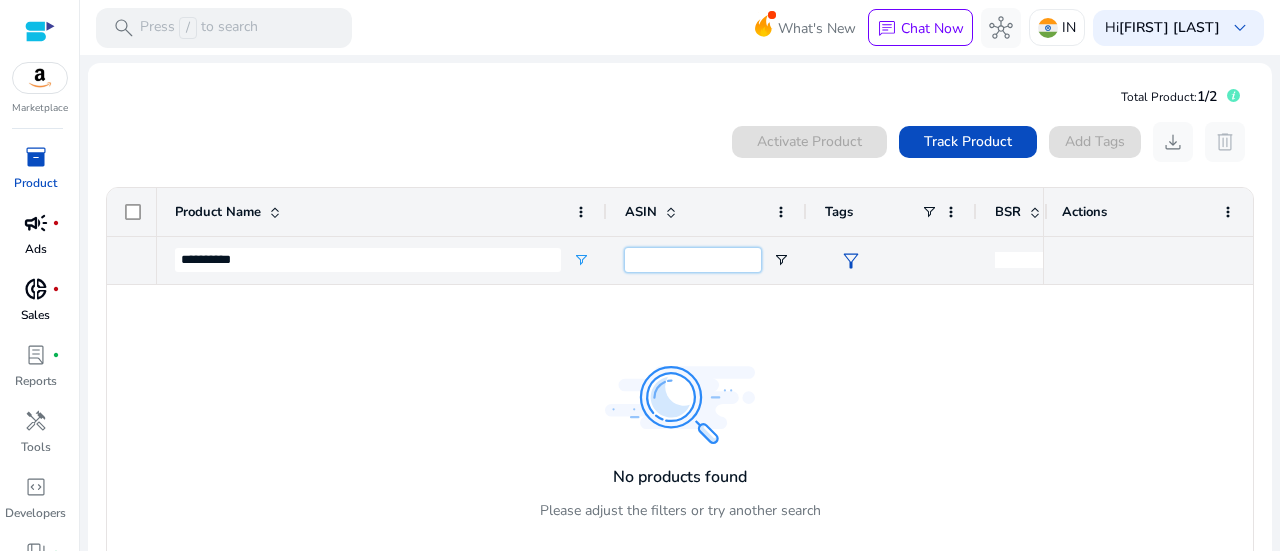 paste on "**********" 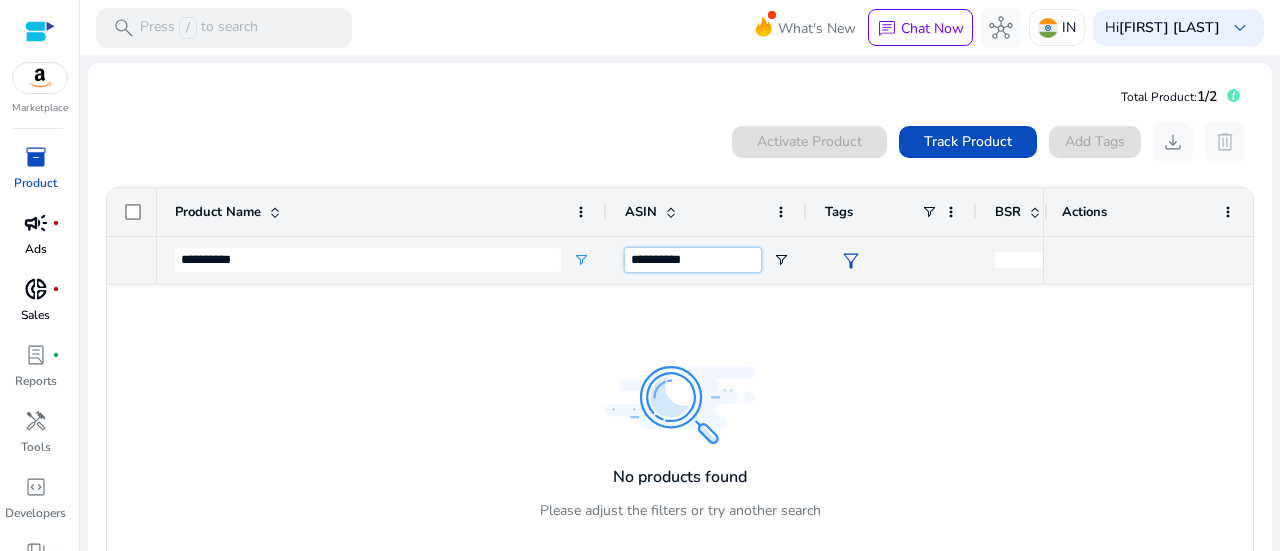 type on "**********" 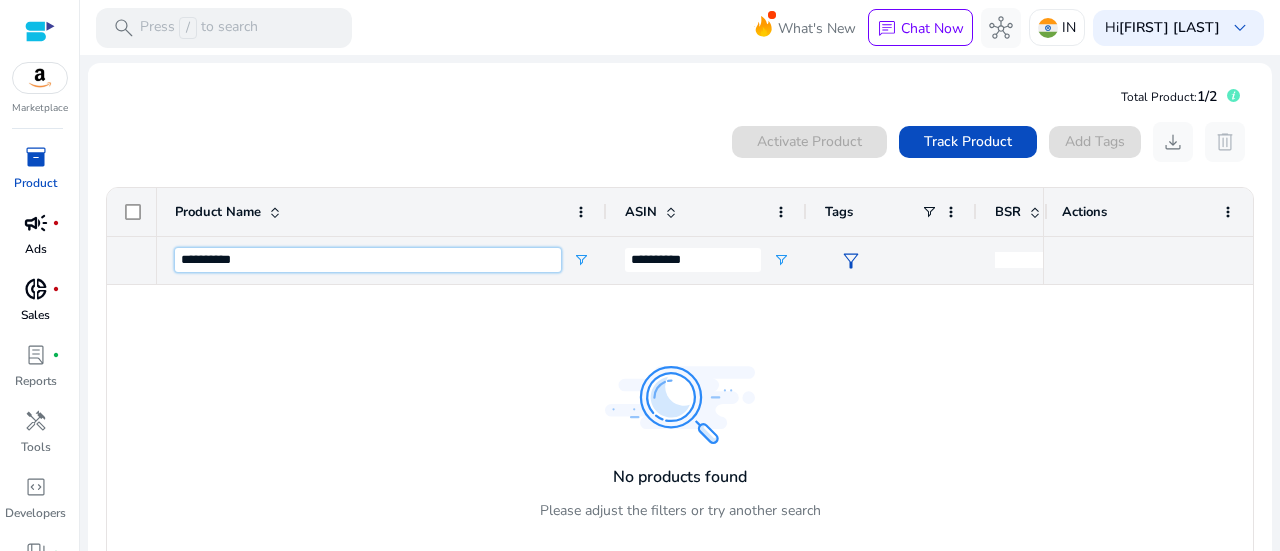 click on "**********" at bounding box center (368, 260) 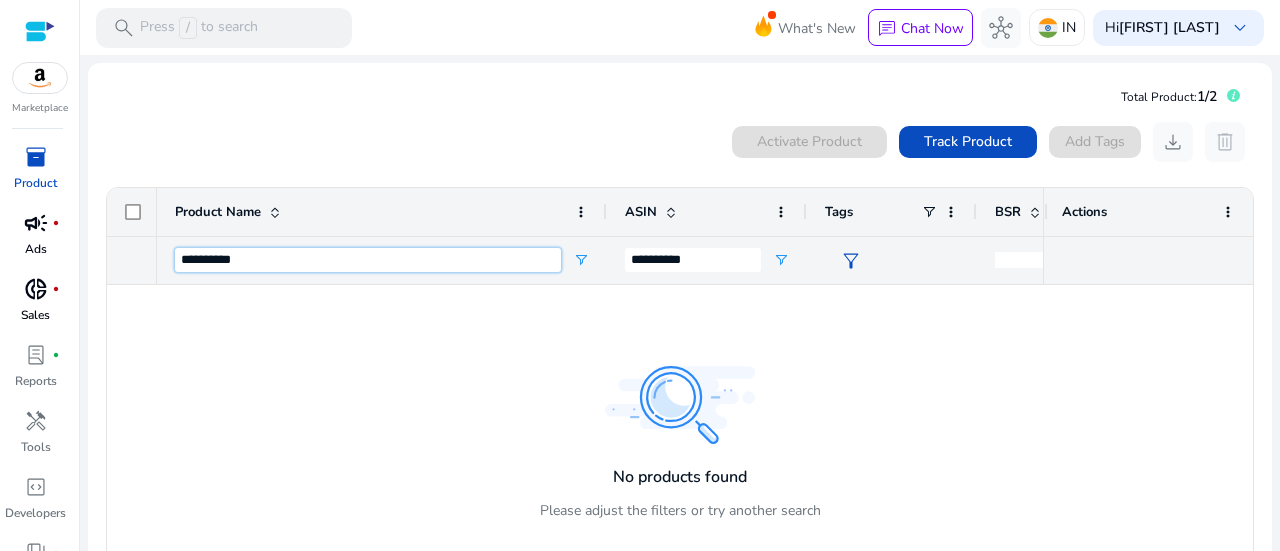 click on "**********" at bounding box center (368, 260) 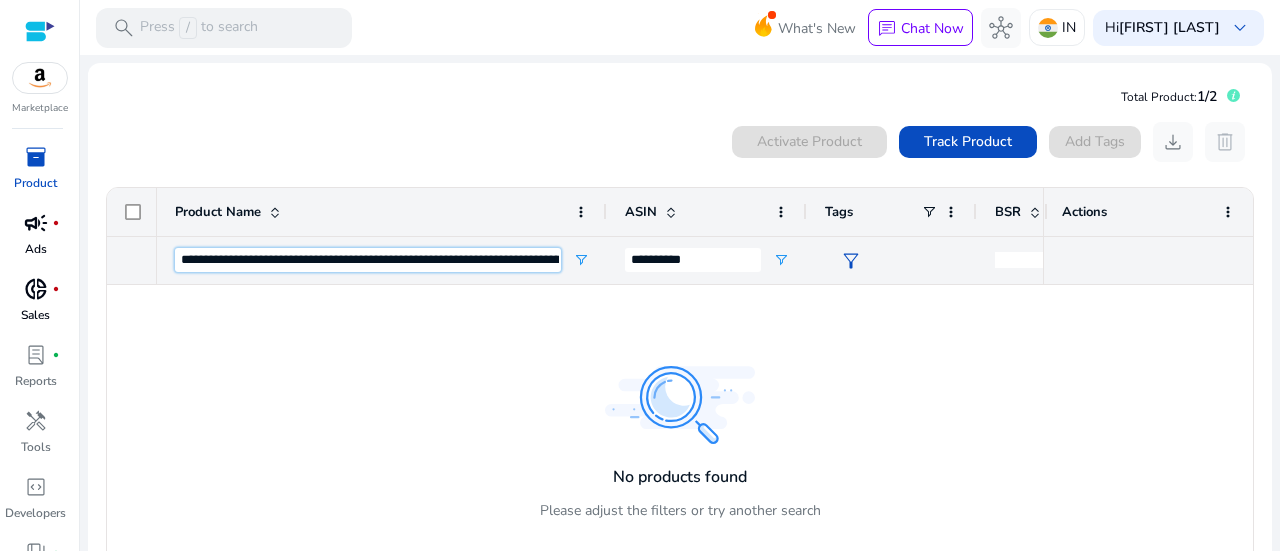 scroll, scrollTop: 0, scrollLeft: 750, axis: horizontal 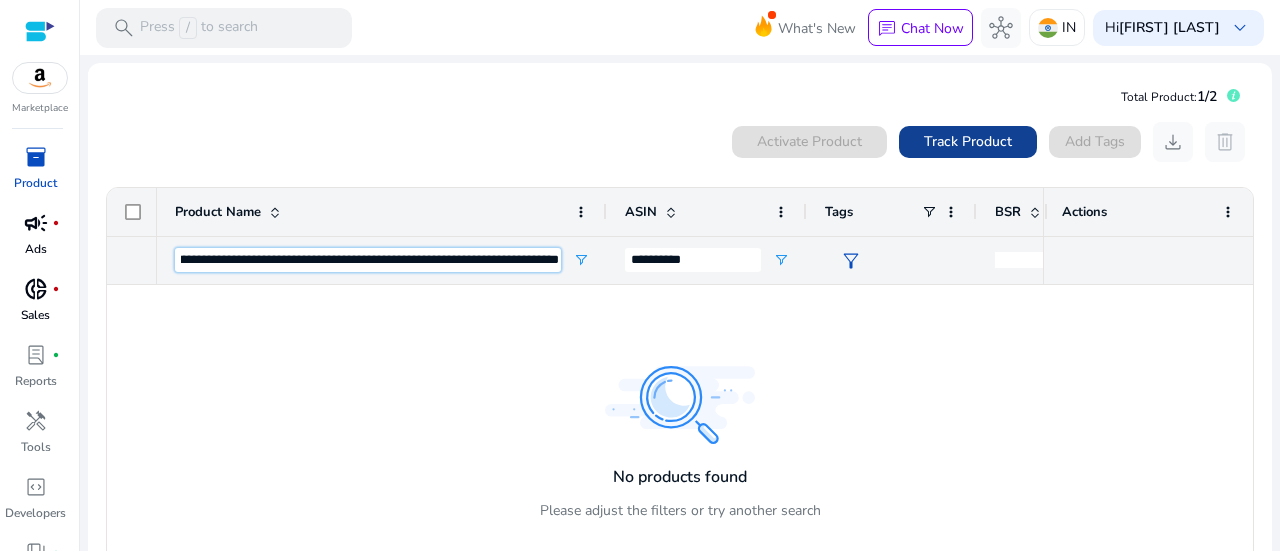 type on "**********" 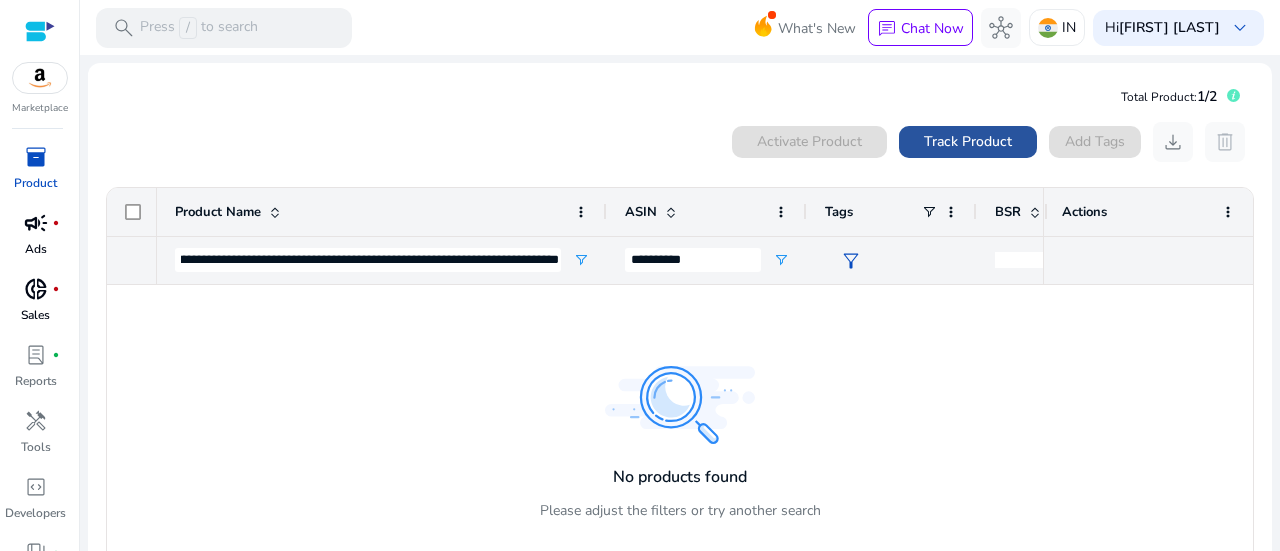scroll, scrollTop: 0, scrollLeft: 0, axis: both 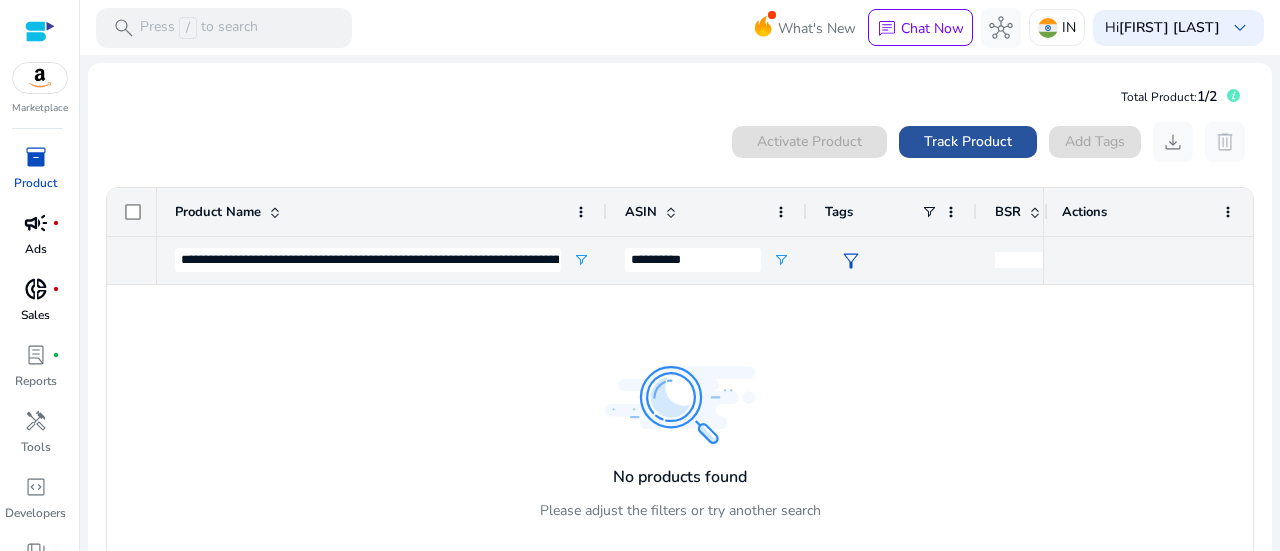 click on "Track Product" 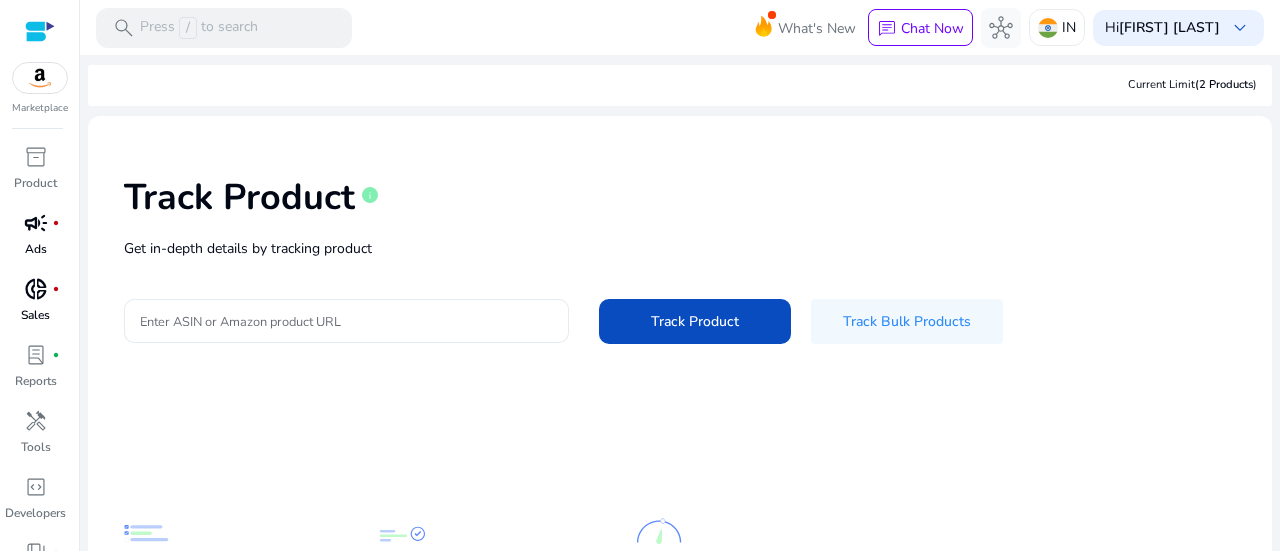 click 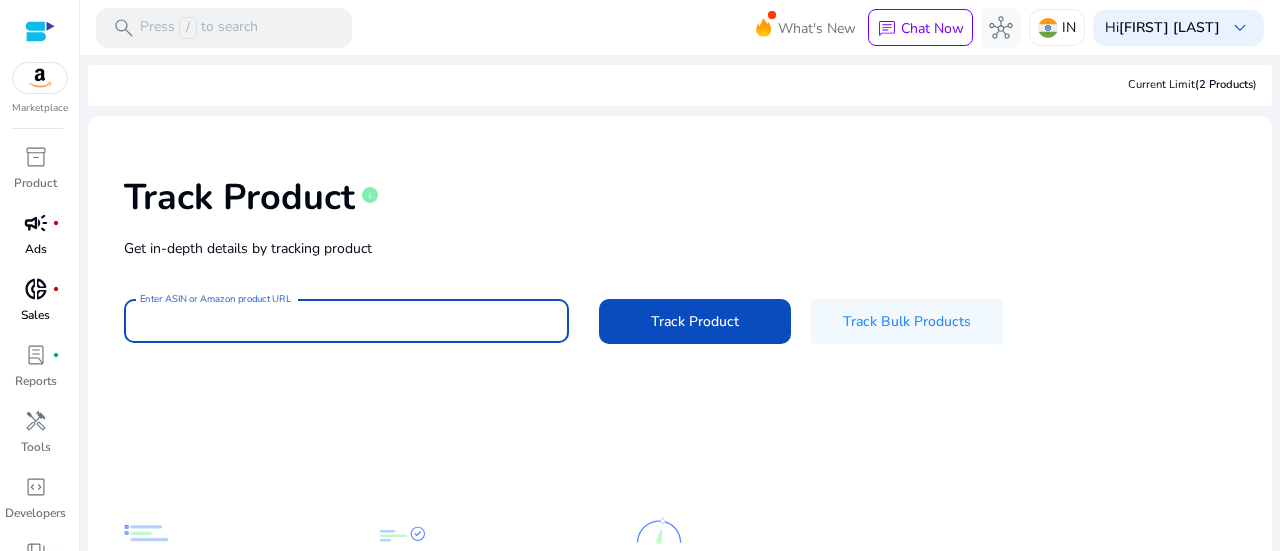 click on "Enter ASIN or Amazon product URL" at bounding box center [346, 321] 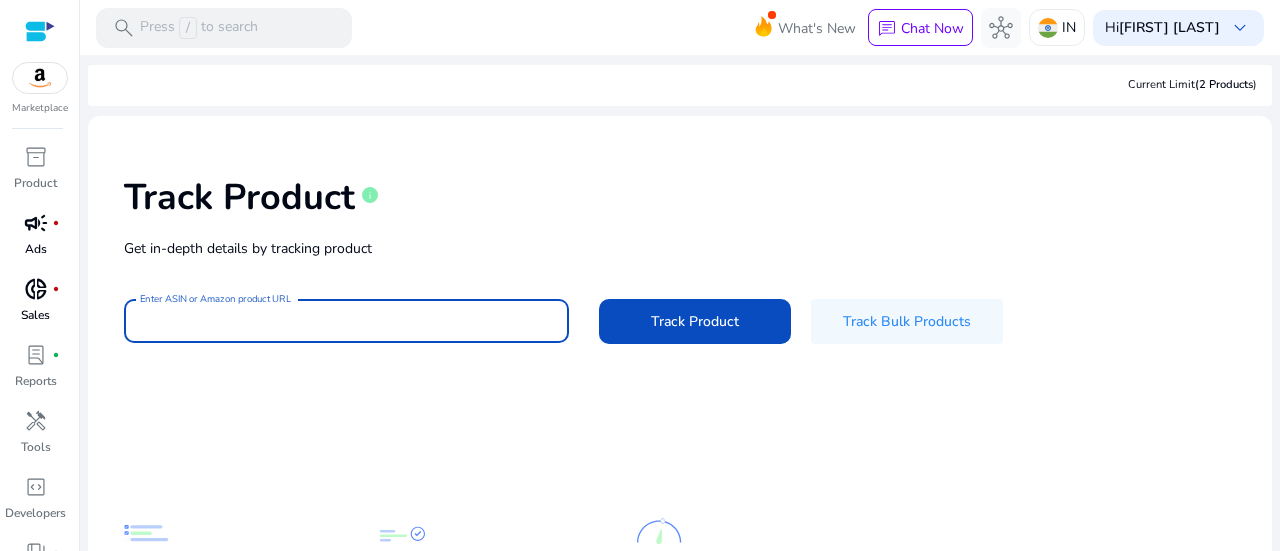 paste on "**********" 